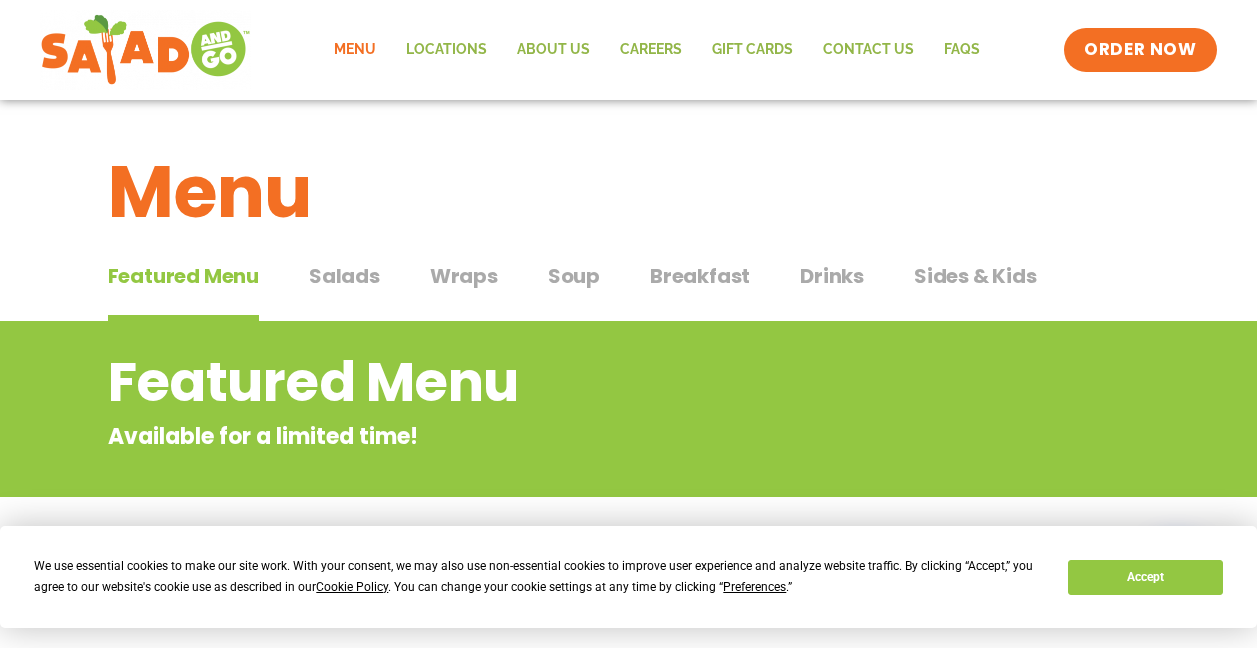 scroll, scrollTop: 0, scrollLeft: 0, axis: both 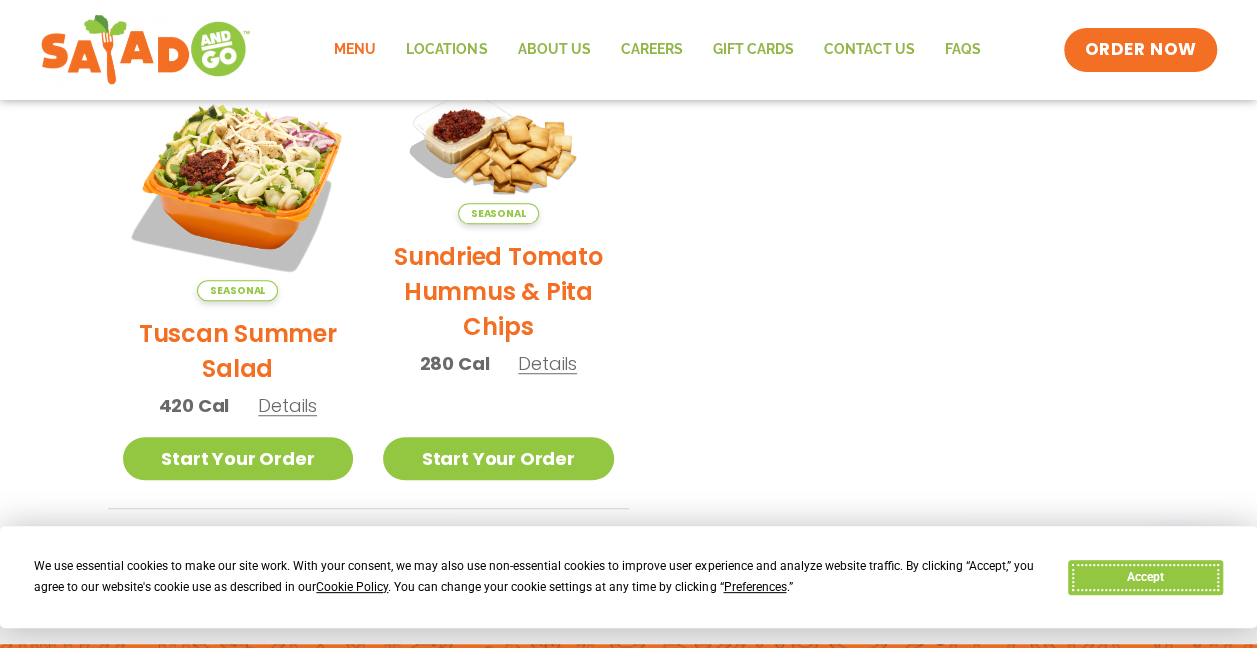 click on "Accept" at bounding box center (1145, 577) 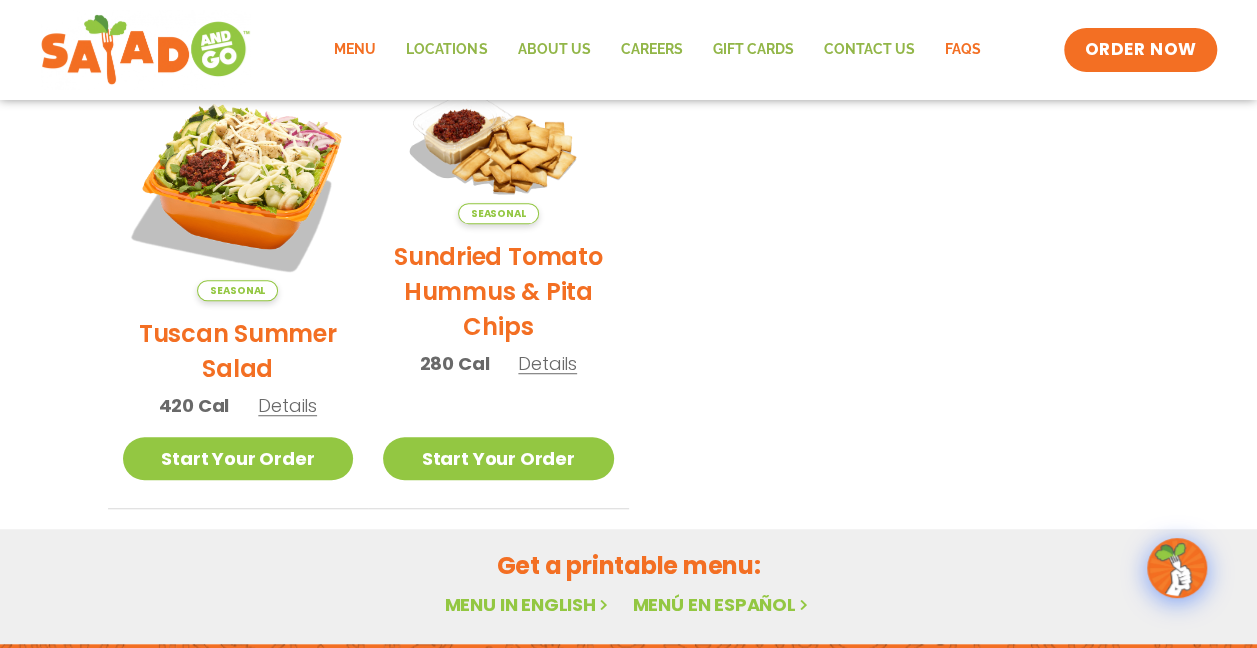 click on "FAQs" 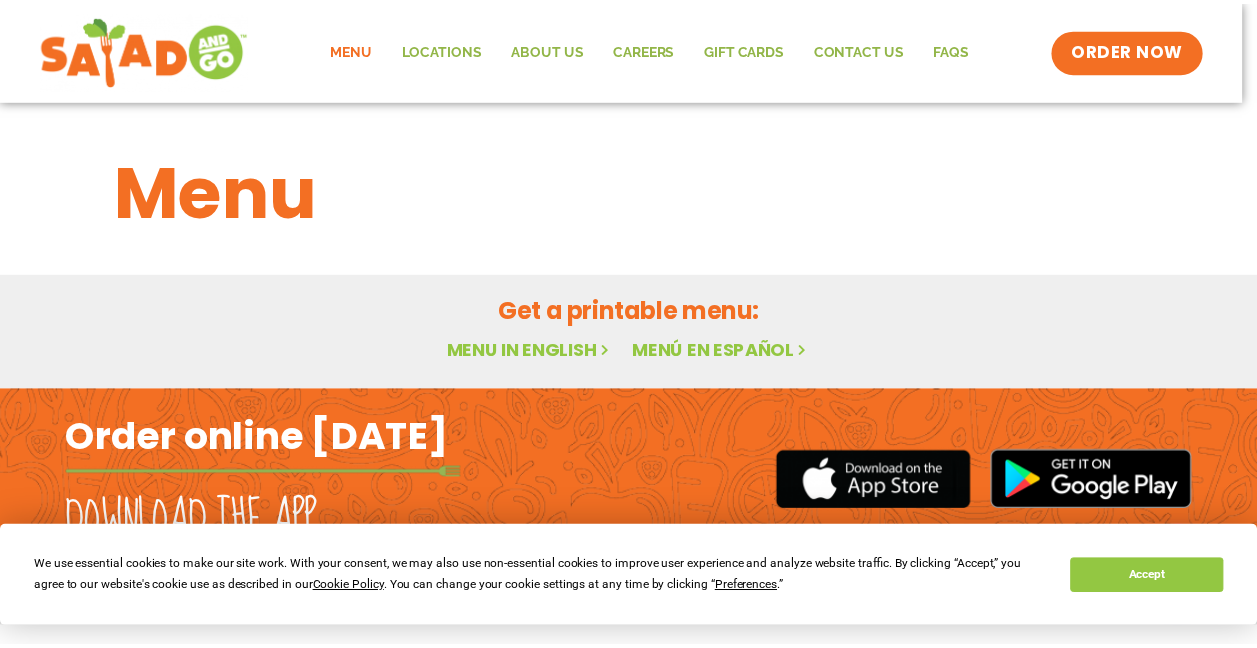 scroll, scrollTop: 0, scrollLeft: 0, axis: both 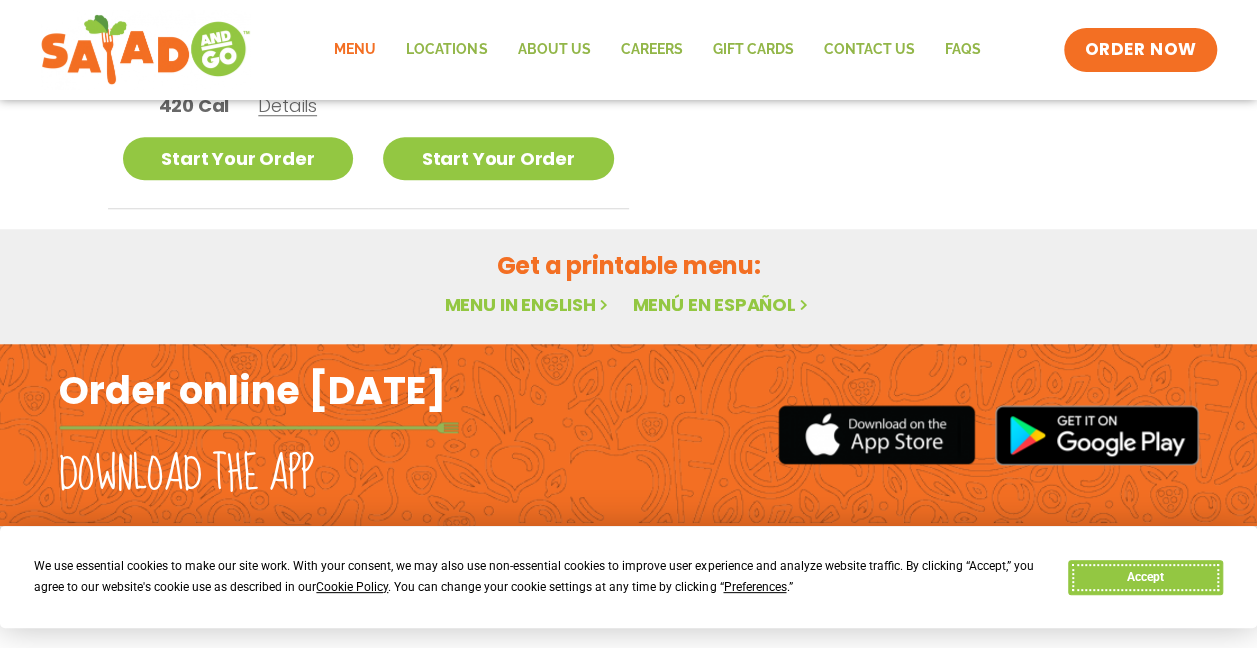 drag, startPoint x: 1147, startPoint y: 585, endPoint x: 1135, endPoint y: 578, distance: 13.892444 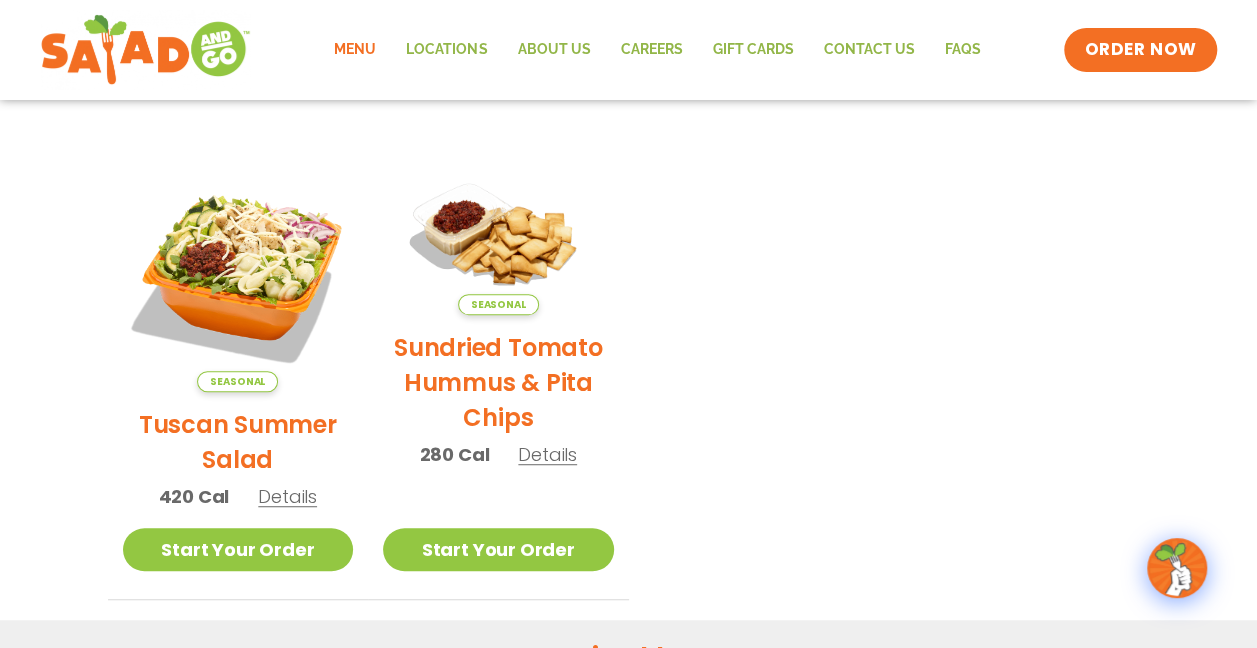 scroll, scrollTop: 395, scrollLeft: 0, axis: vertical 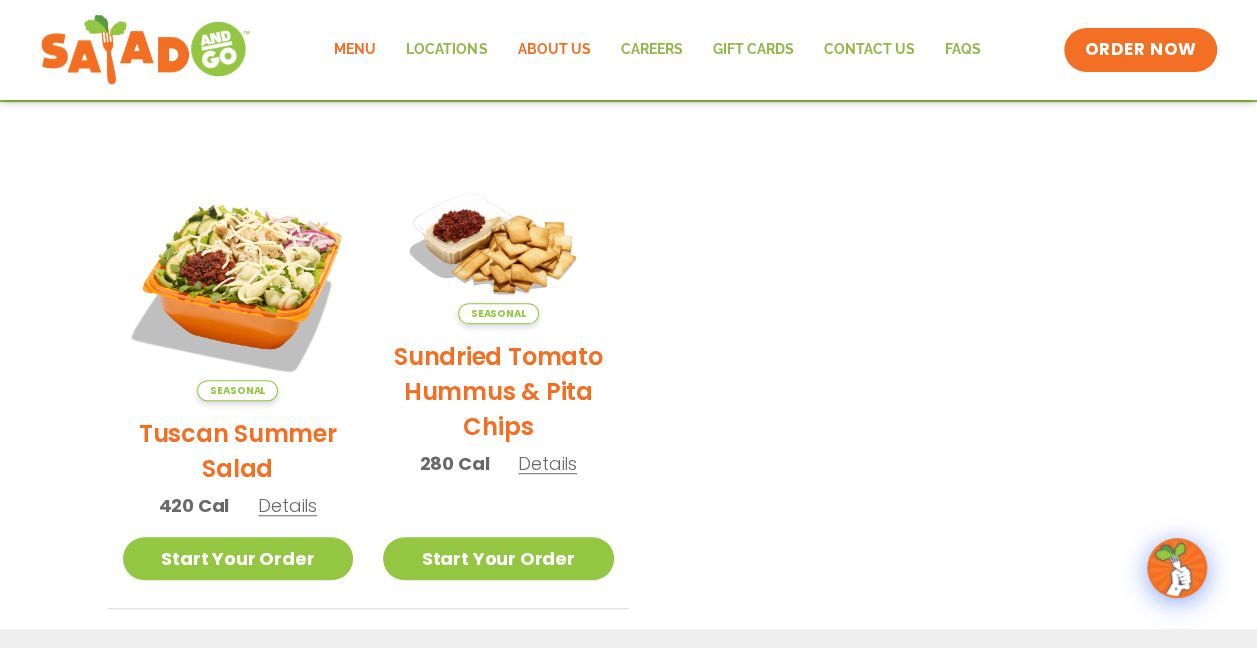 click on "About Us" 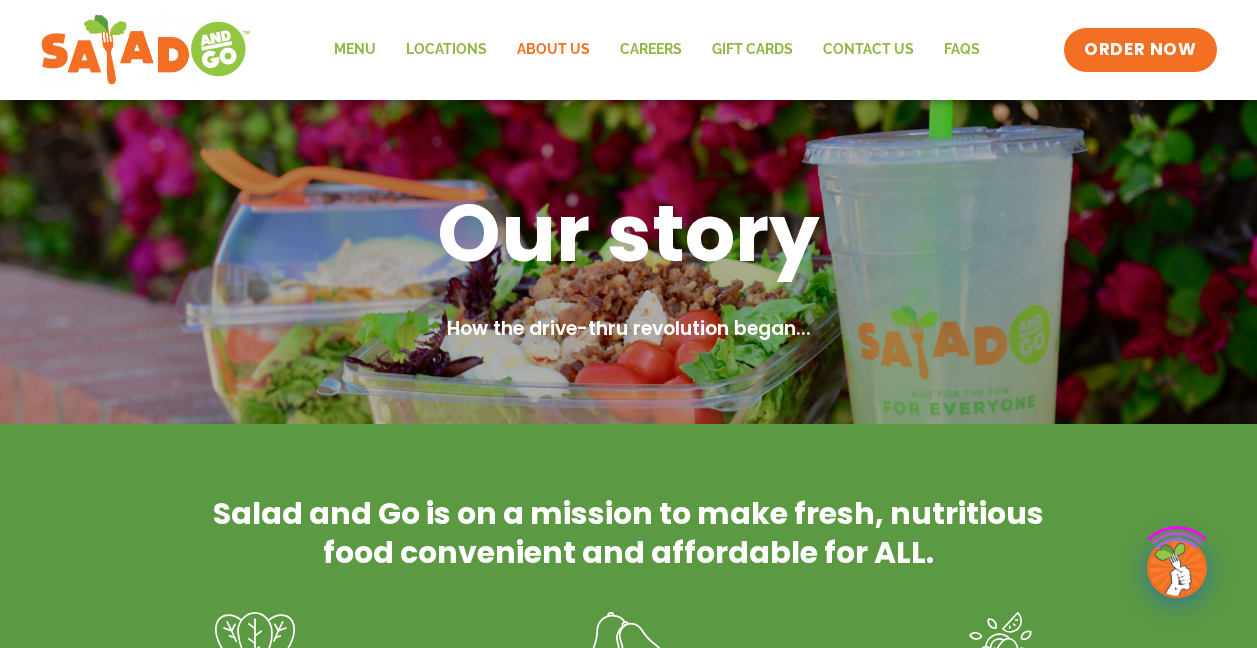 scroll, scrollTop: 400, scrollLeft: 0, axis: vertical 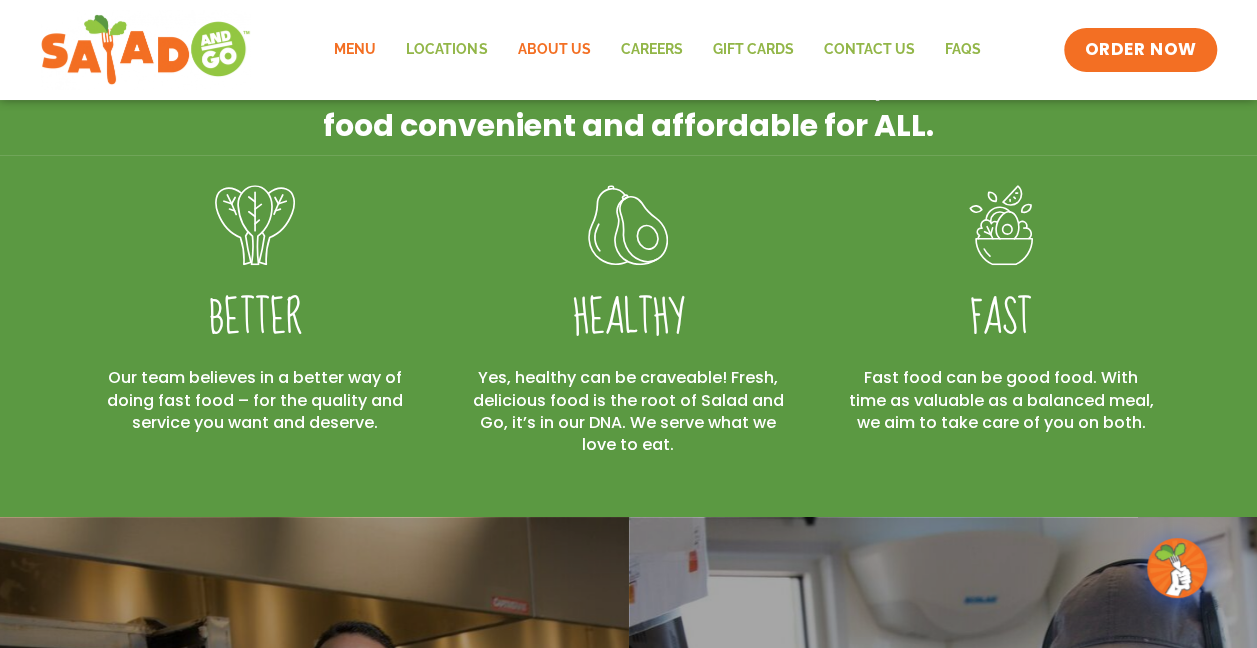click on "Menu" 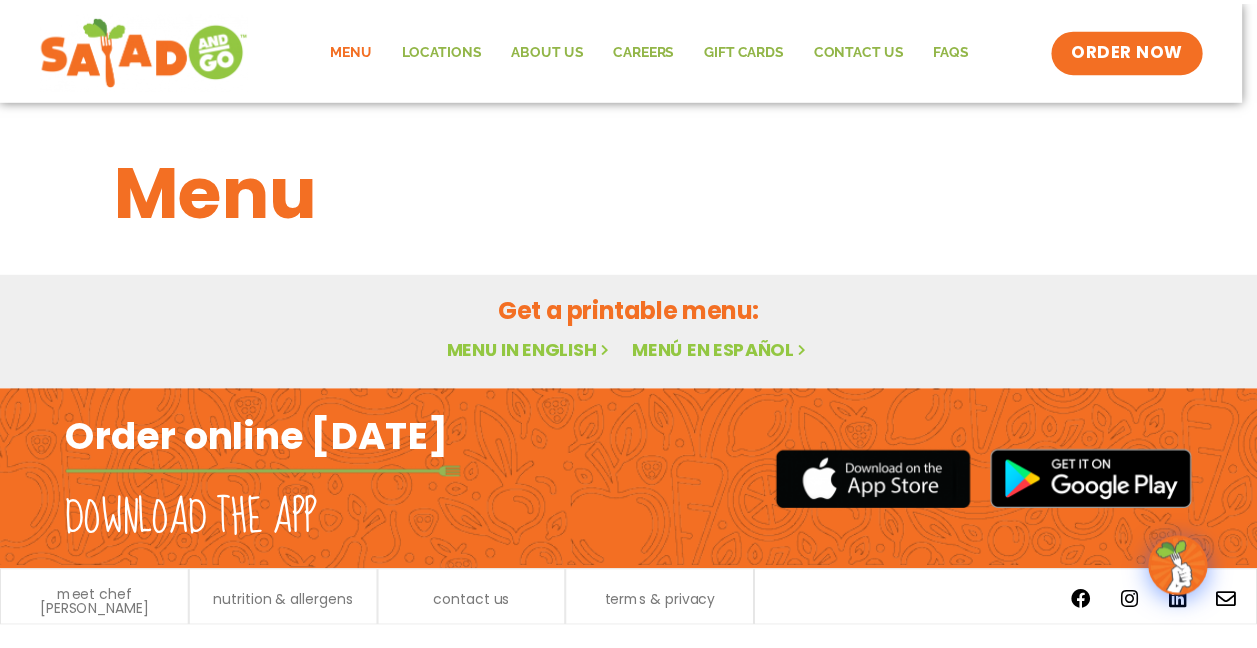 scroll, scrollTop: 0, scrollLeft: 0, axis: both 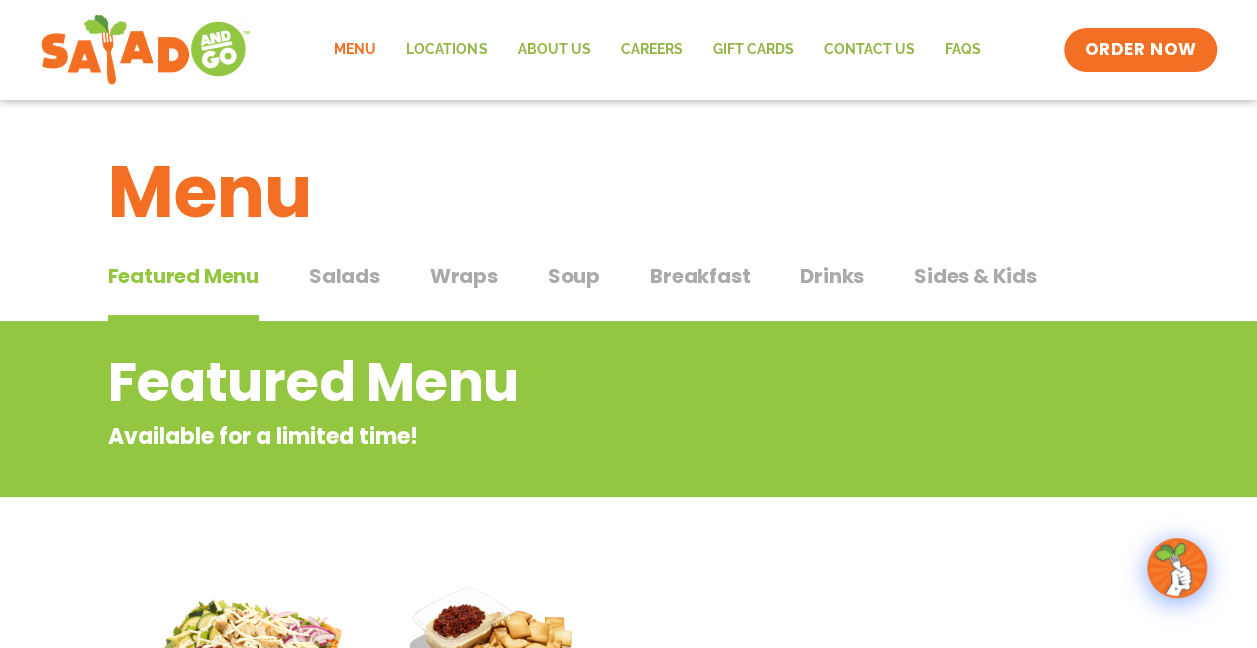 click on "Salads" at bounding box center [344, 276] 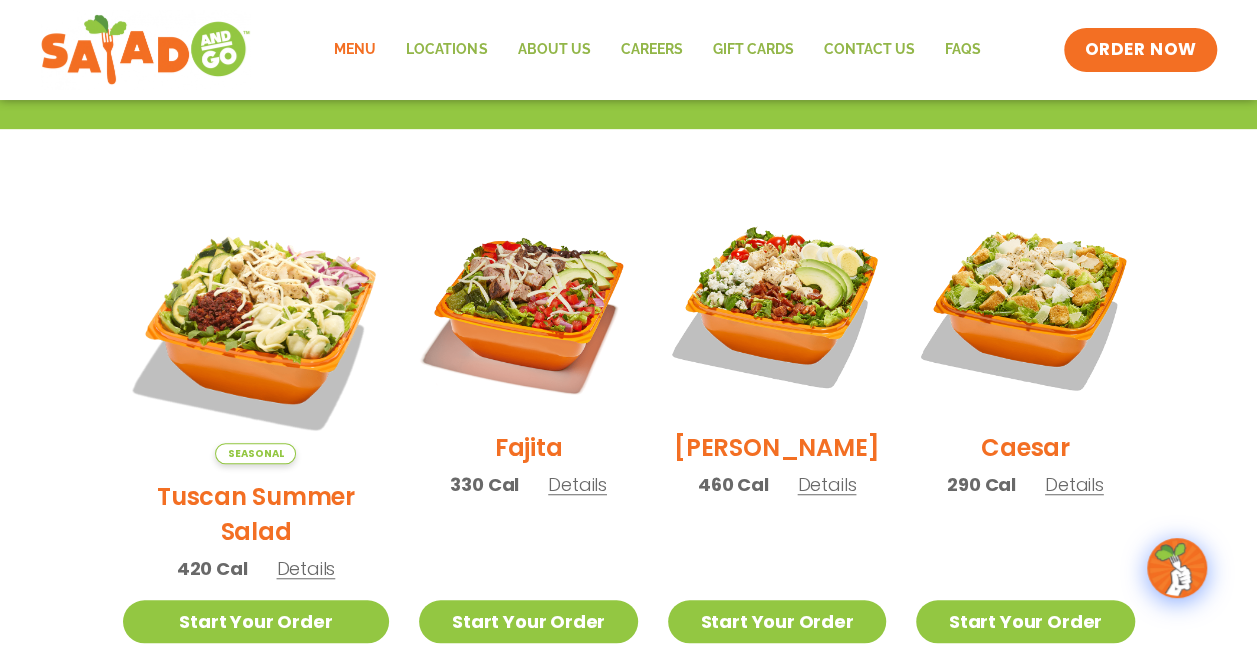 scroll, scrollTop: 600, scrollLeft: 0, axis: vertical 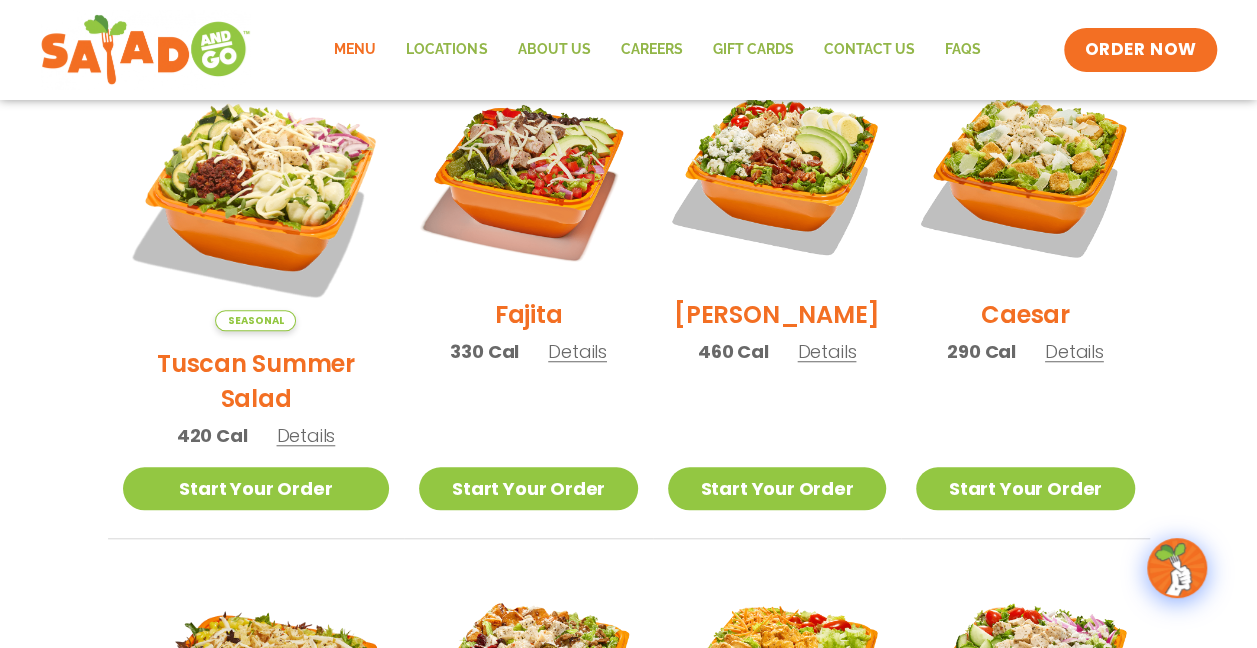 click on "Details" at bounding box center [305, 435] 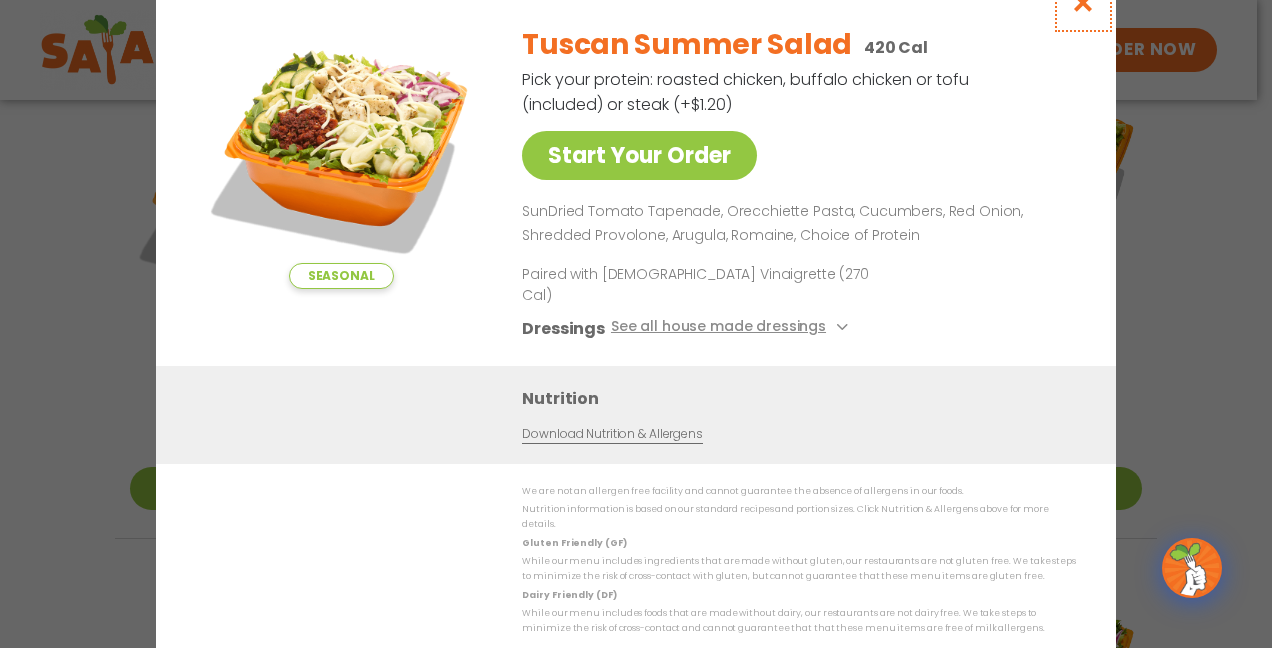 click at bounding box center (1083, 2) 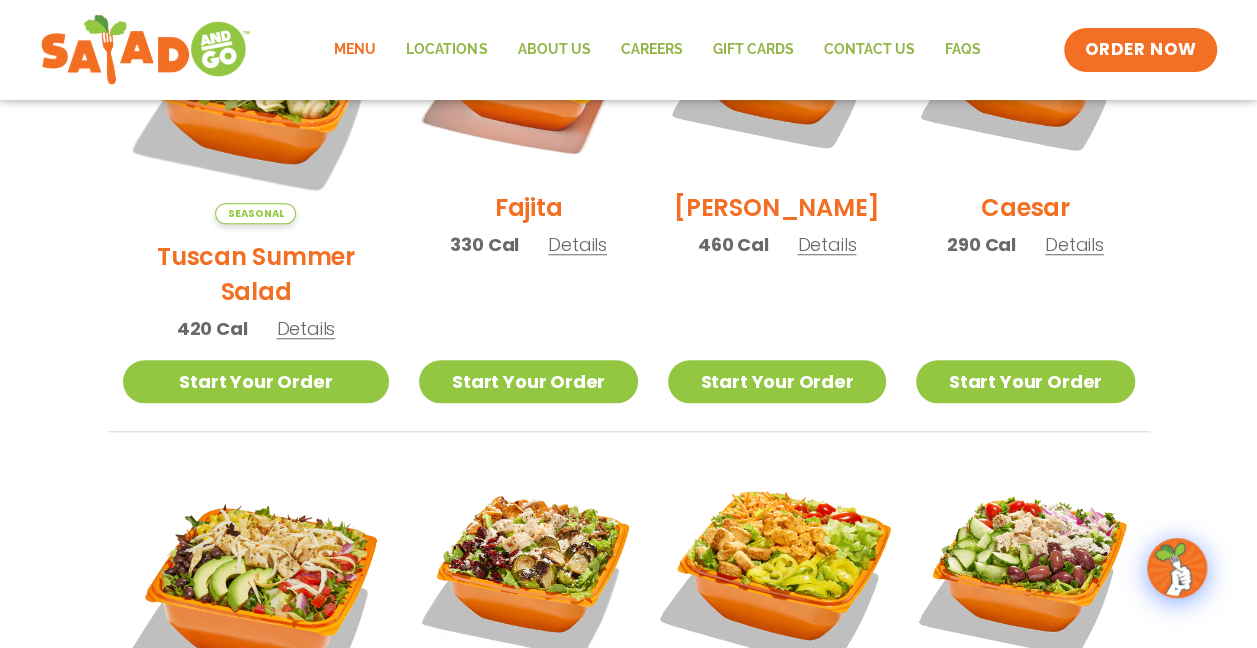 scroll, scrollTop: 700, scrollLeft: 0, axis: vertical 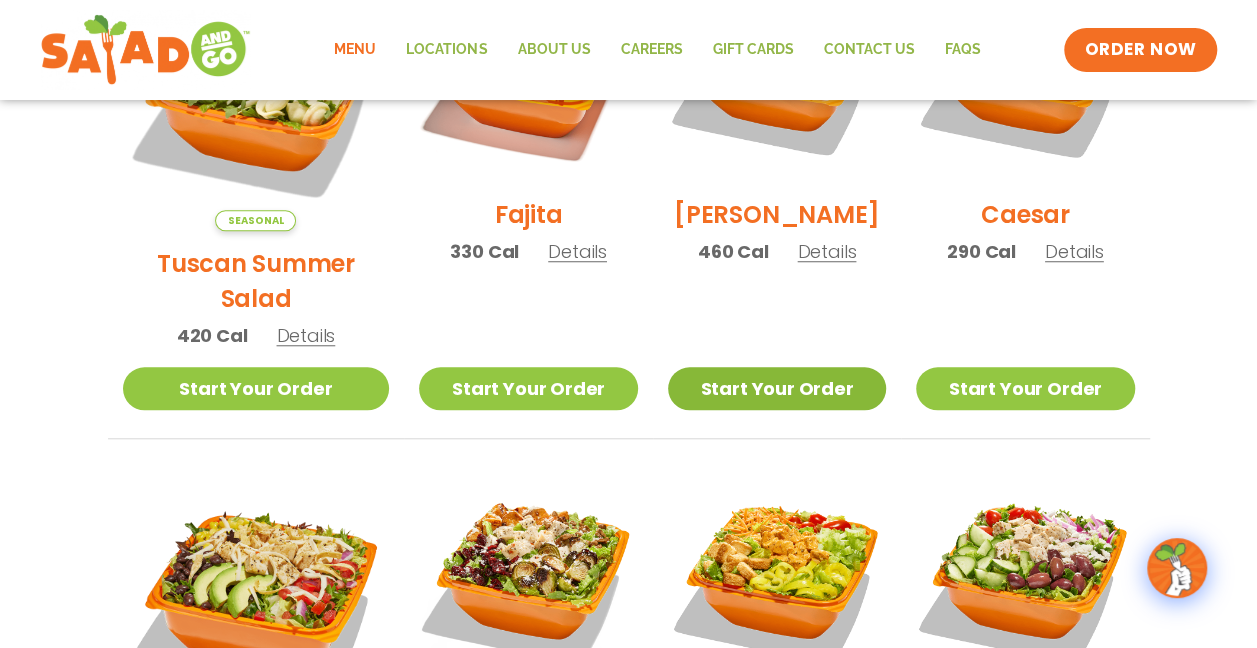 click on "Start Your Order" at bounding box center [777, 388] 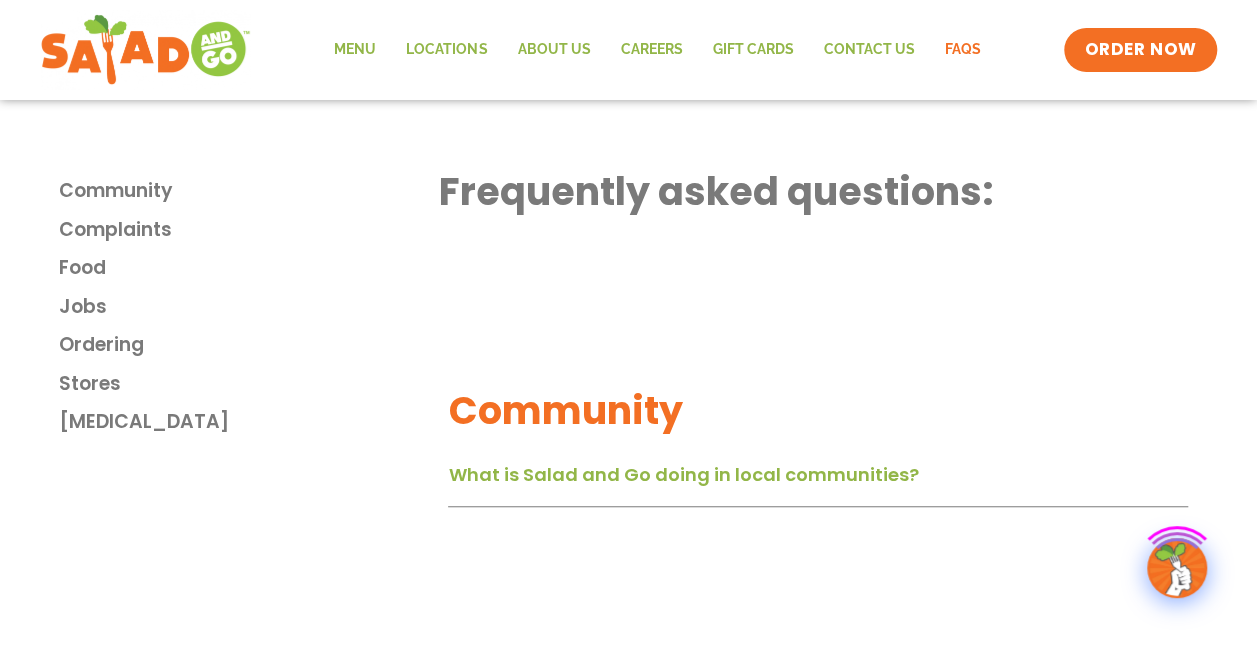 scroll, scrollTop: 0, scrollLeft: 0, axis: both 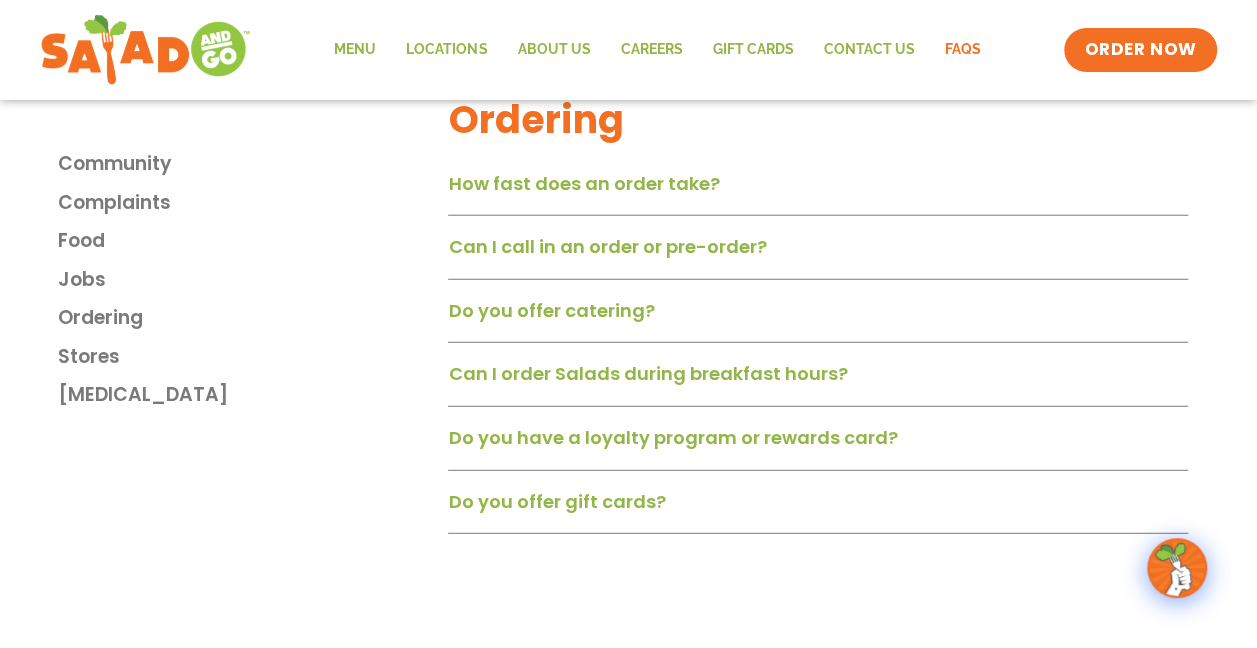 click on "Do you offer catering?" at bounding box center (551, 310) 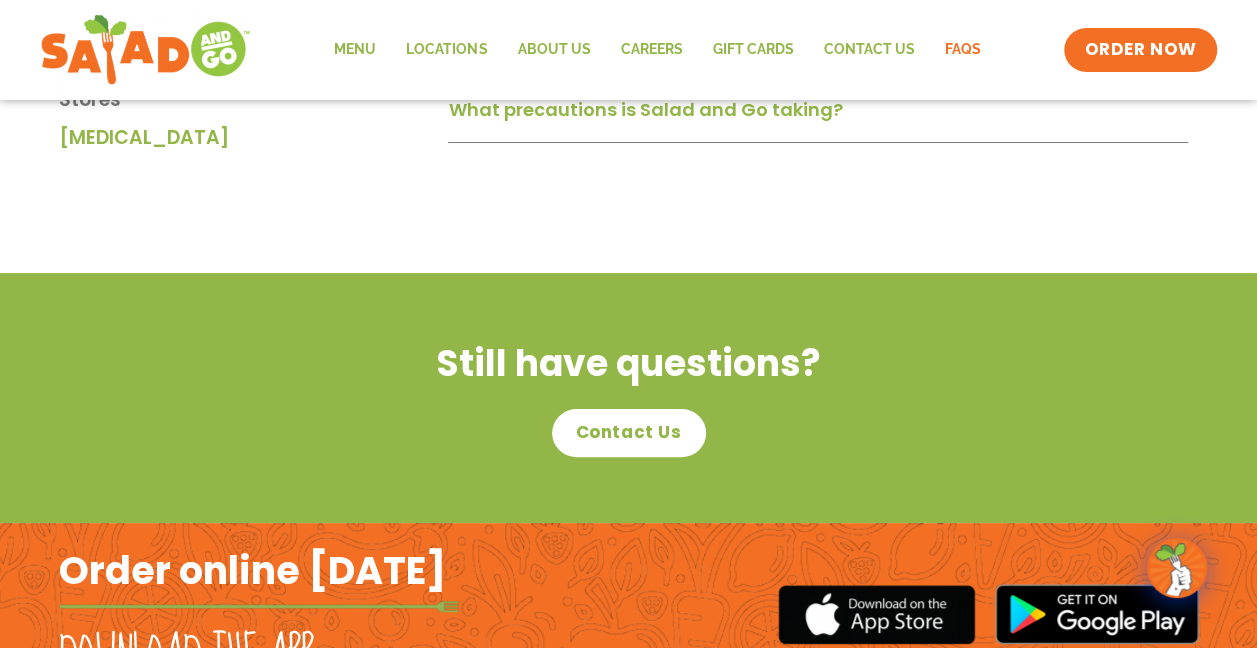 scroll, scrollTop: 3975, scrollLeft: 0, axis: vertical 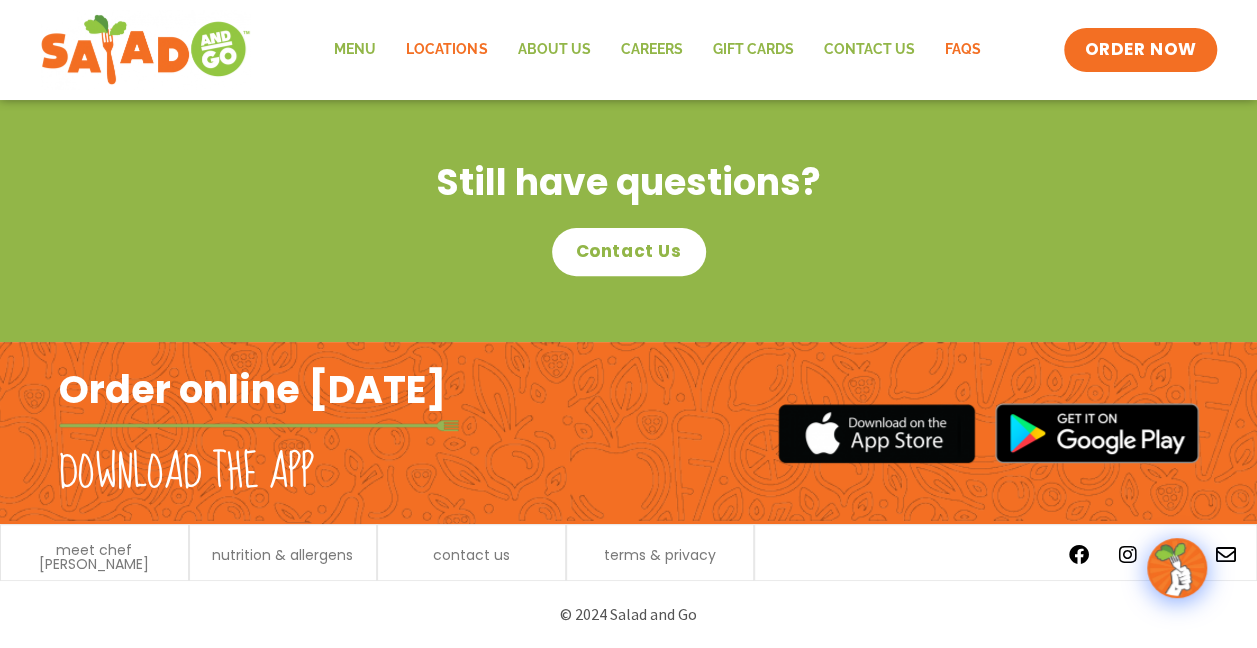click on "Locations" 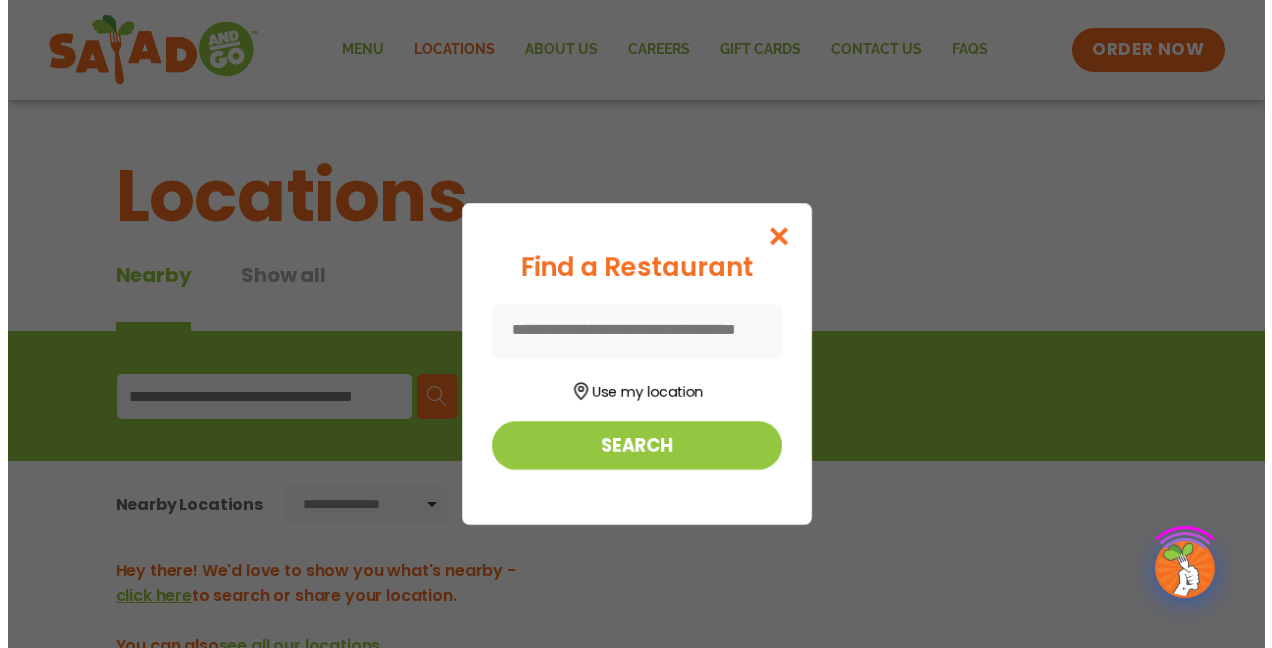 scroll, scrollTop: 0, scrollLeft: 0, axis: both 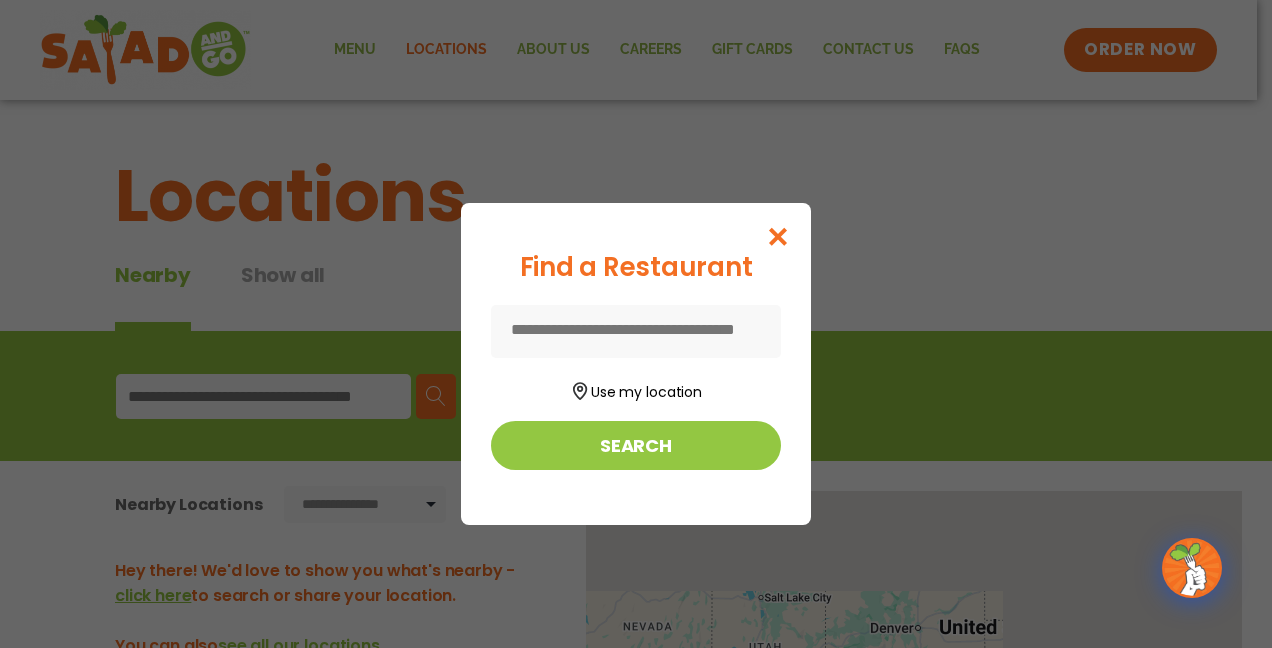 click at bounding box center (636, 331) 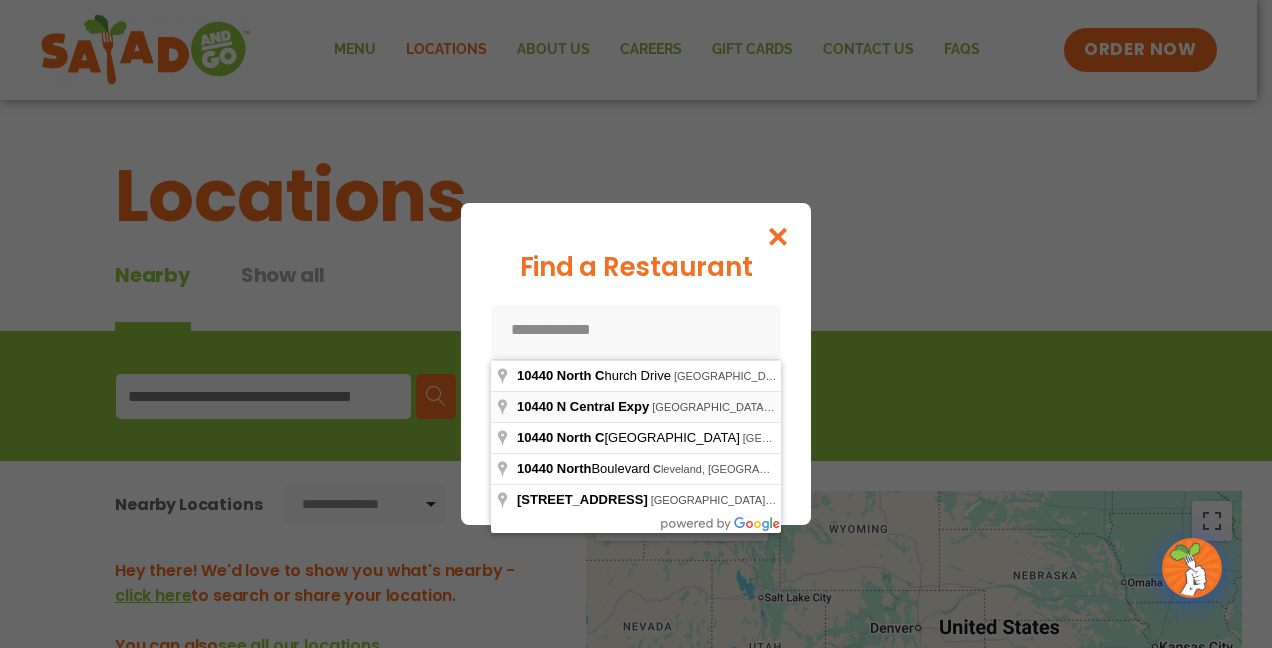 type on "**********" 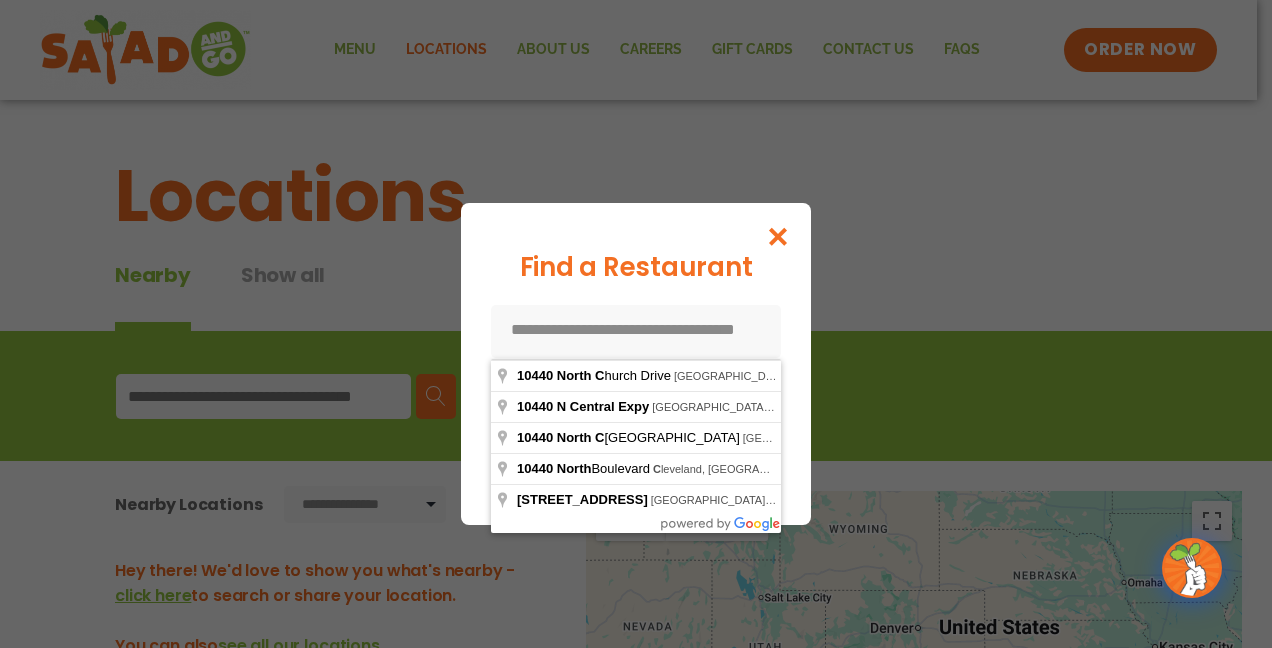 type on "**********" 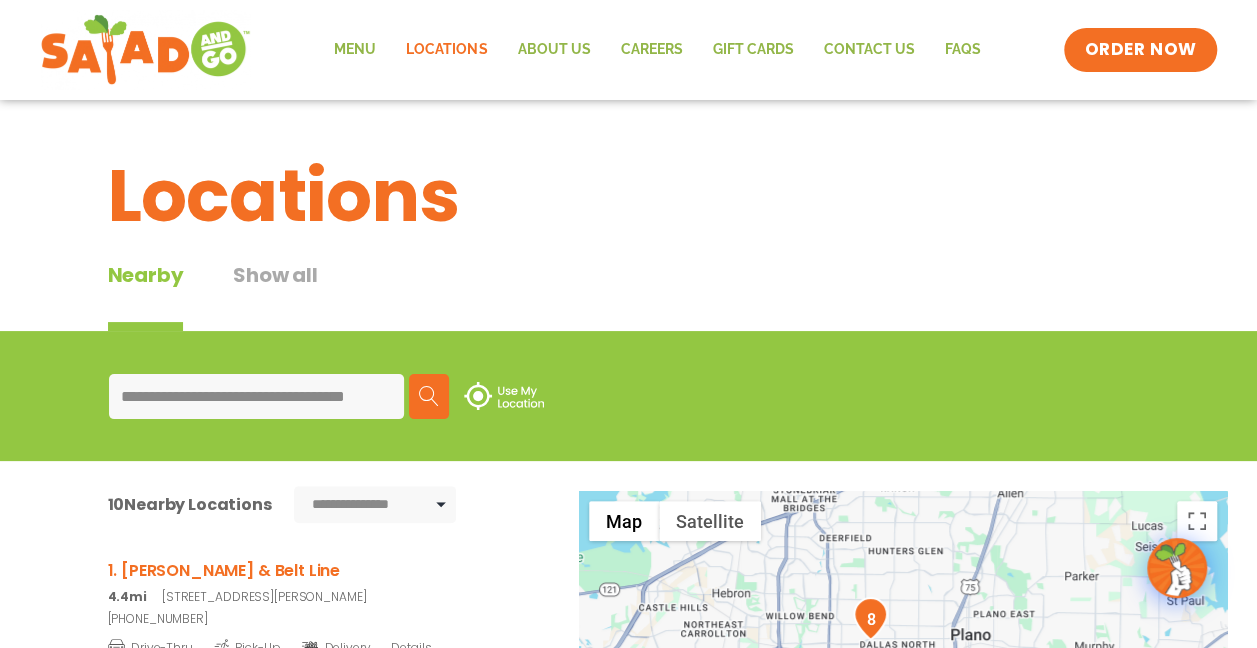 scroll, scrollTop: 300, scrollLeft: 0, axis: vertical 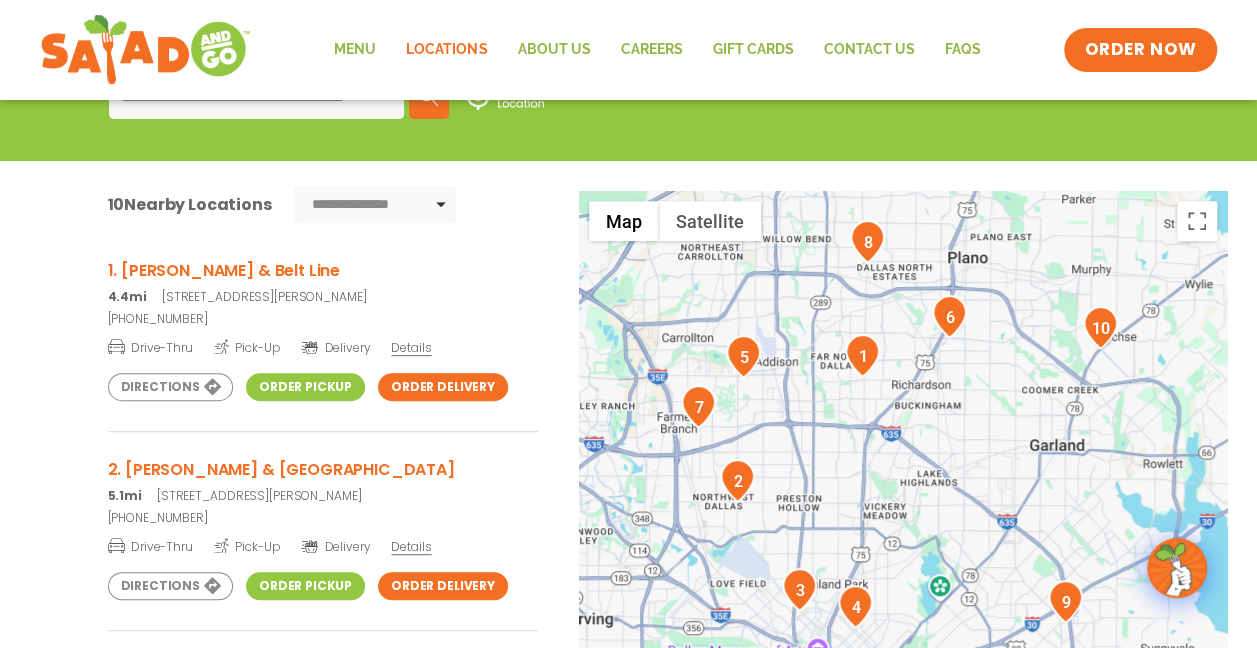 drag, startPoint x: 834, startPoint y: 534, endPoint x: 830, endPoint y: 451, distance: 83.09633 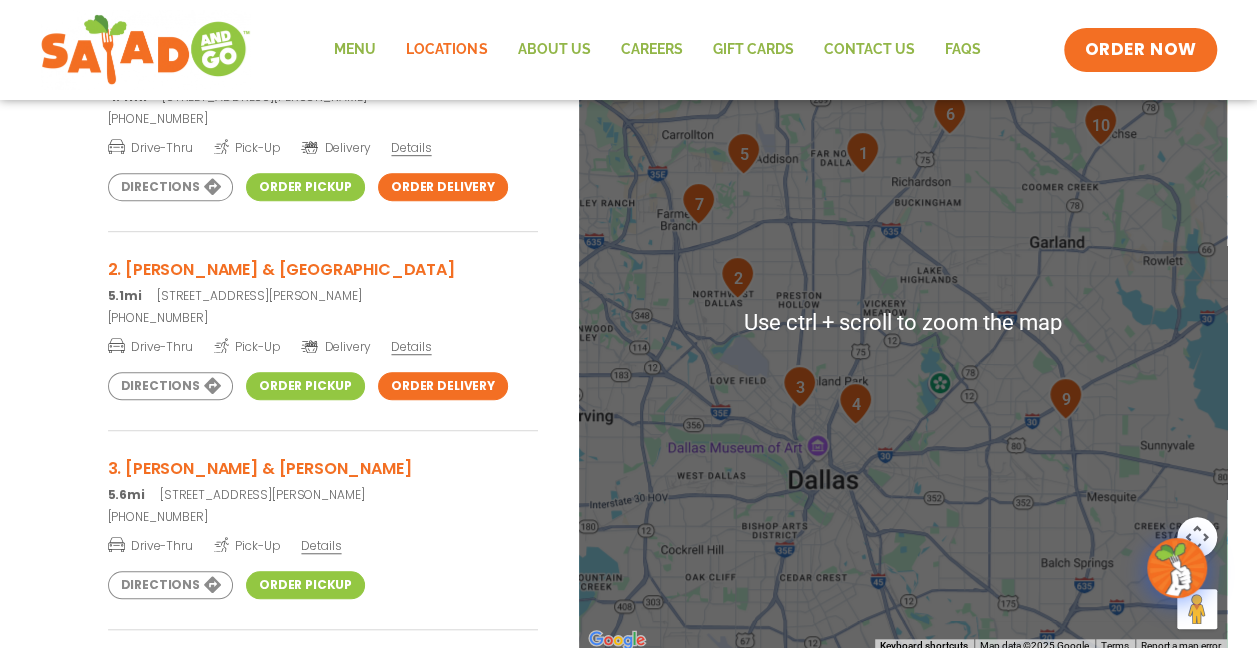 scroll, scrollTop: 400, scrollLeft: 0, axis: vertical 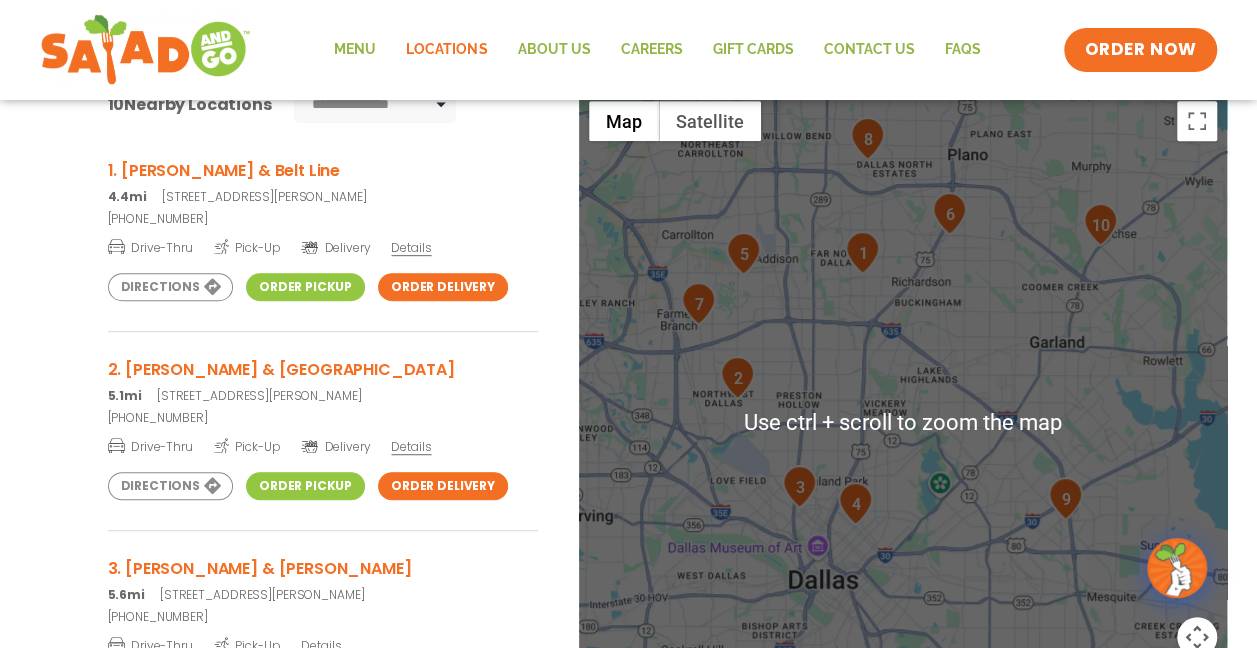 click at bounding box center (903, 422) 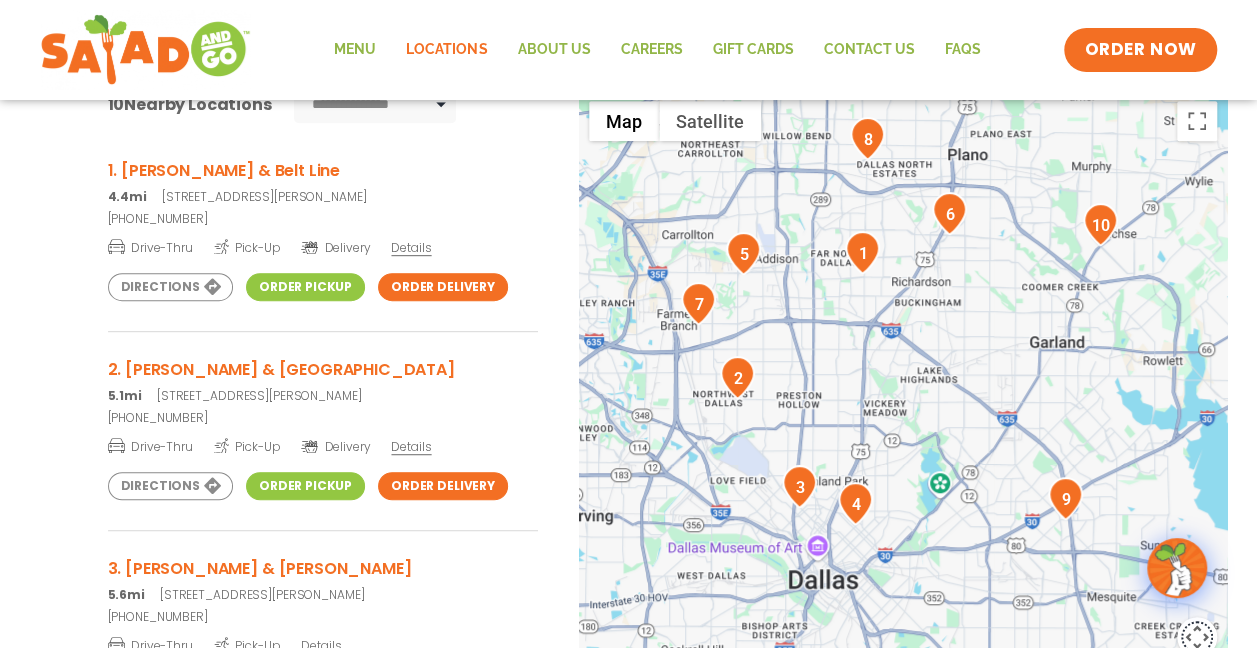 click at bounding box center [1197, 637] 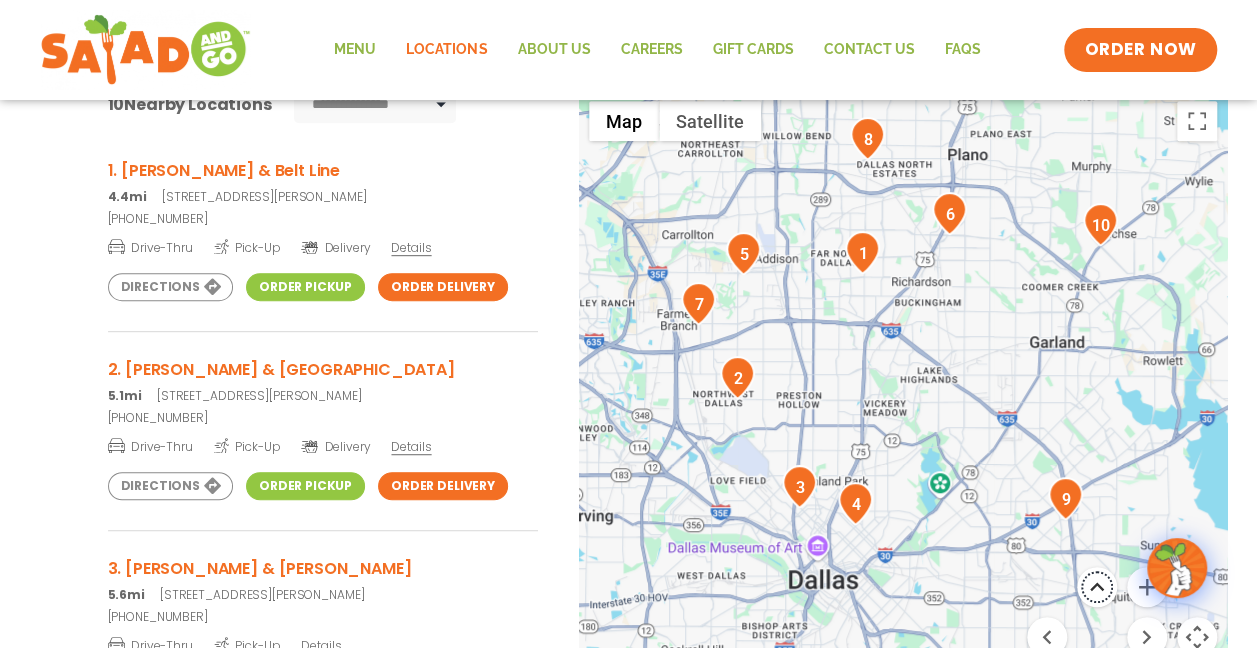click at bounding box center (1097, 587) 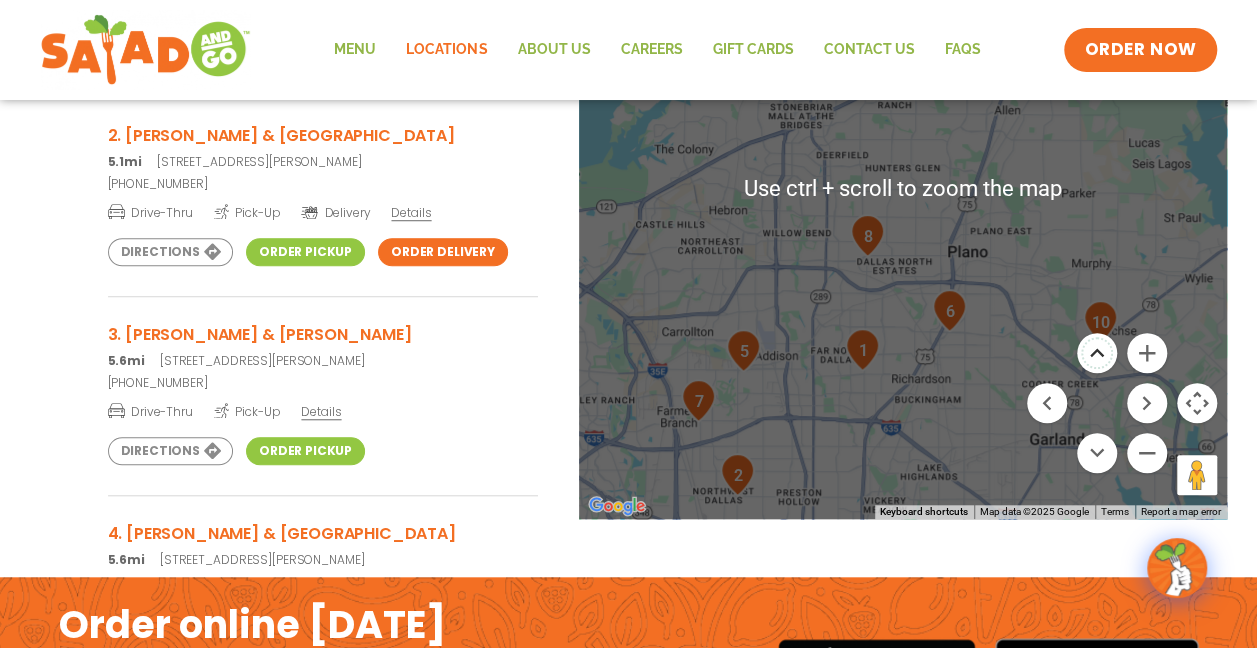 scroll, scrollTop: 500, scrollLeft: 0, axis: vertical 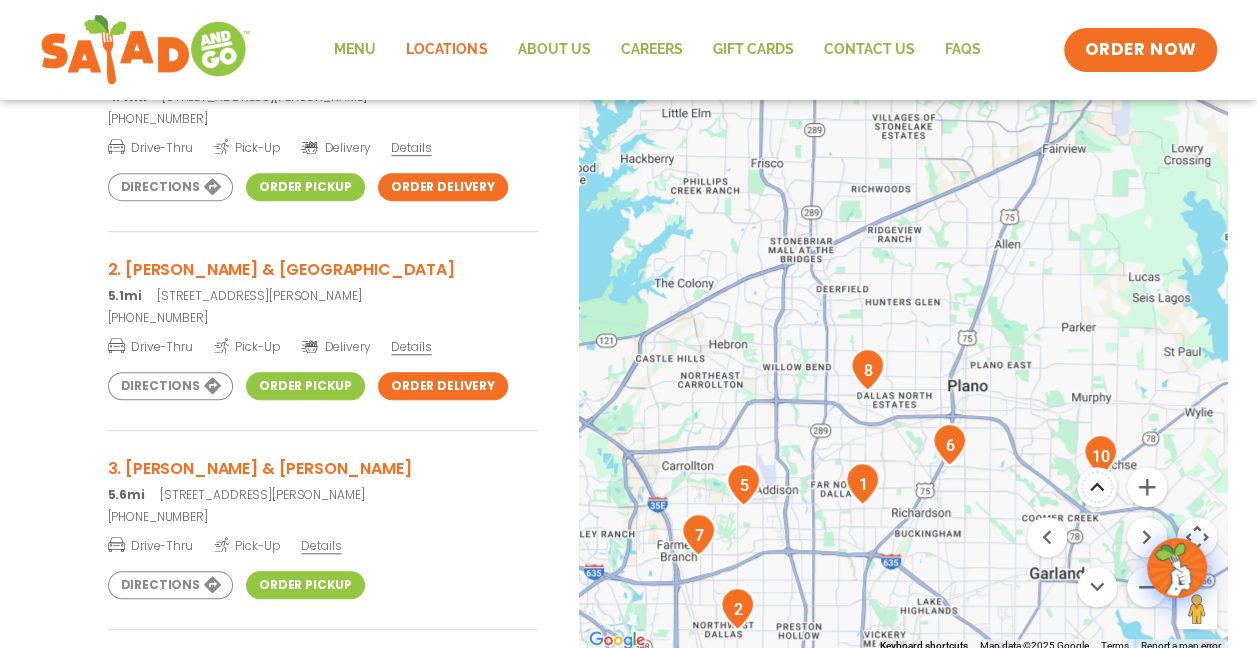 type 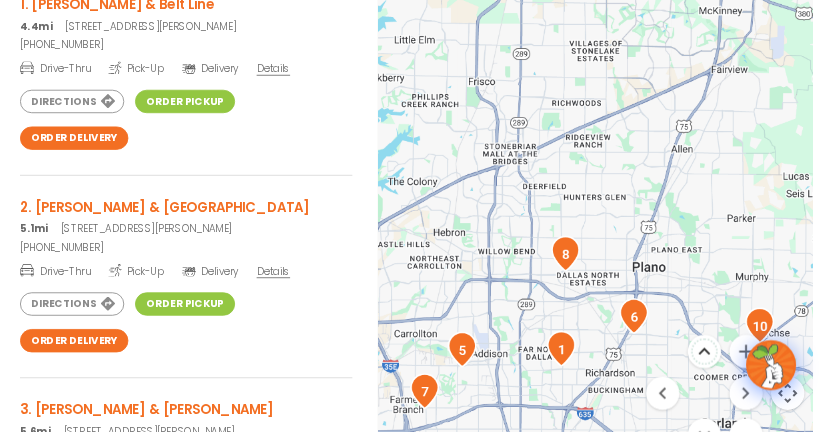 scroll, scrollTop: 500, scrollLeft: 0, axis: vertical 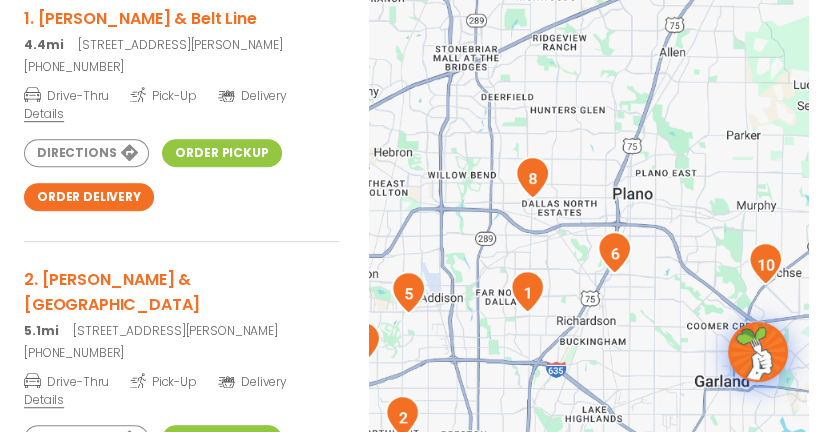 drag, startPoint x: 607, startPoint y: 289, endPoint x: 587, endPoint y: 143, distance: 147.3635 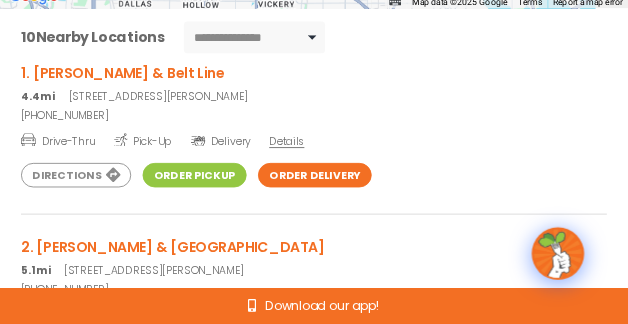 scroll, scrollTop: 492, scrollLeft: 0, axis: vertical 